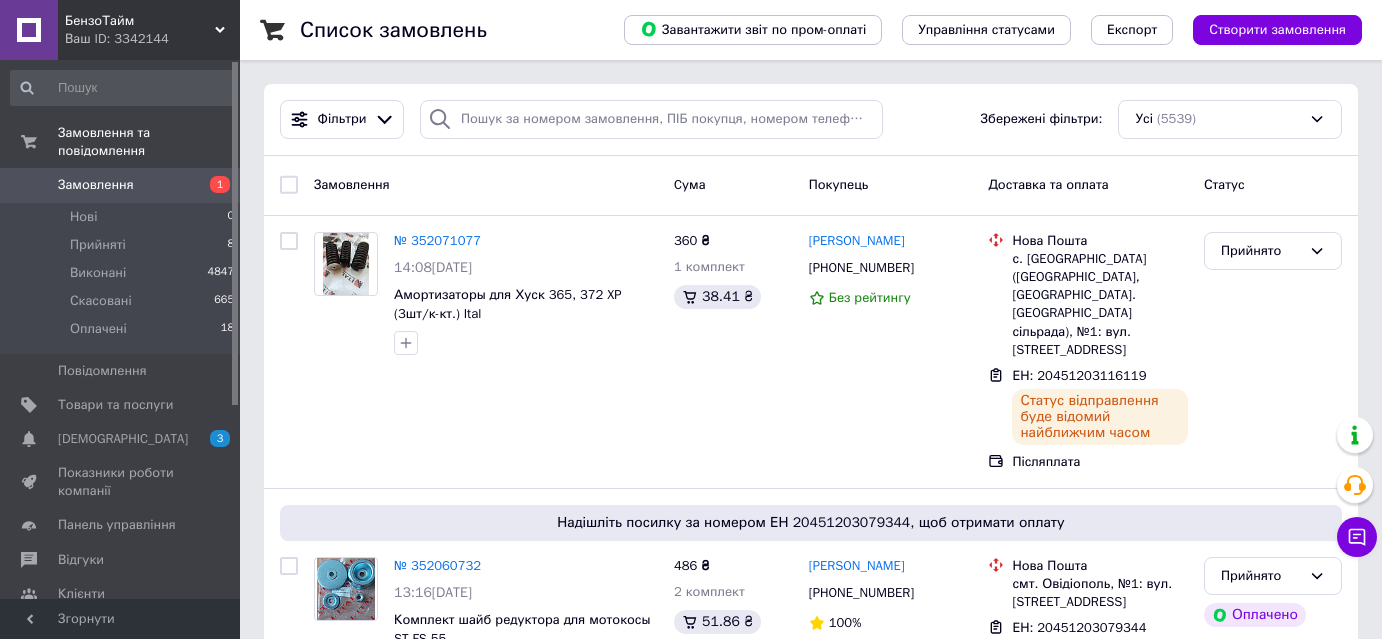 scroll, scrollTop: 0, scrollLeft: 0, axis: both 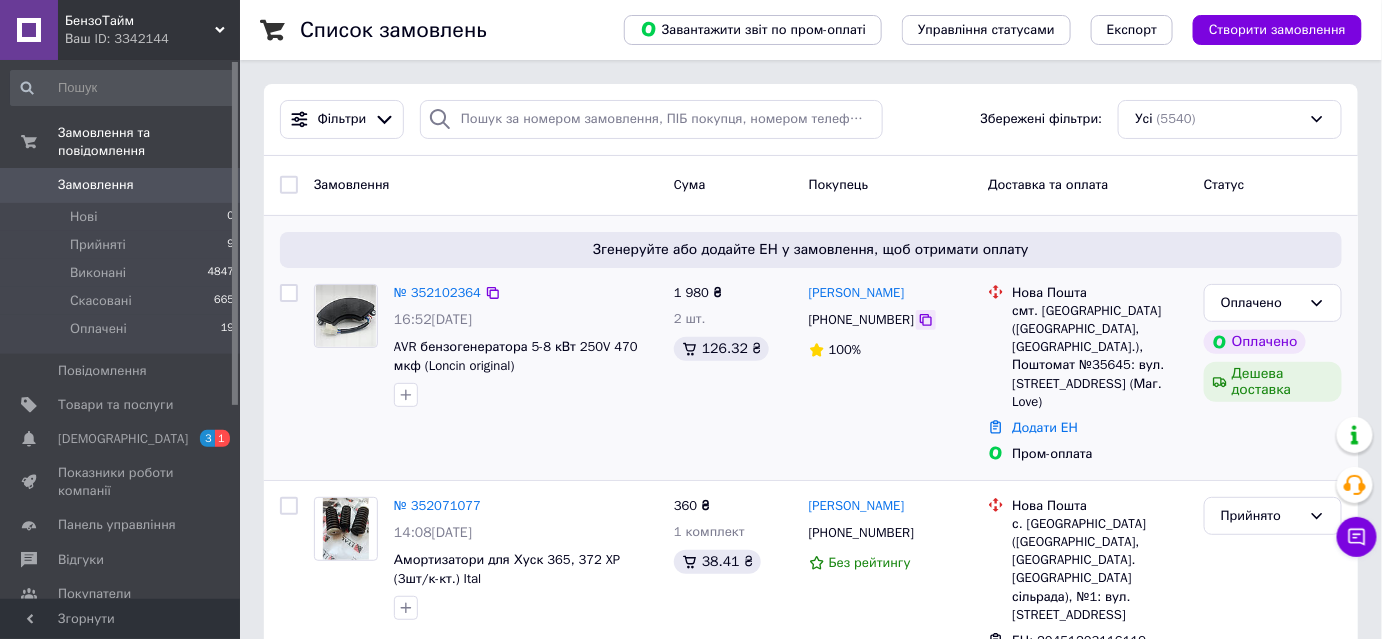 click 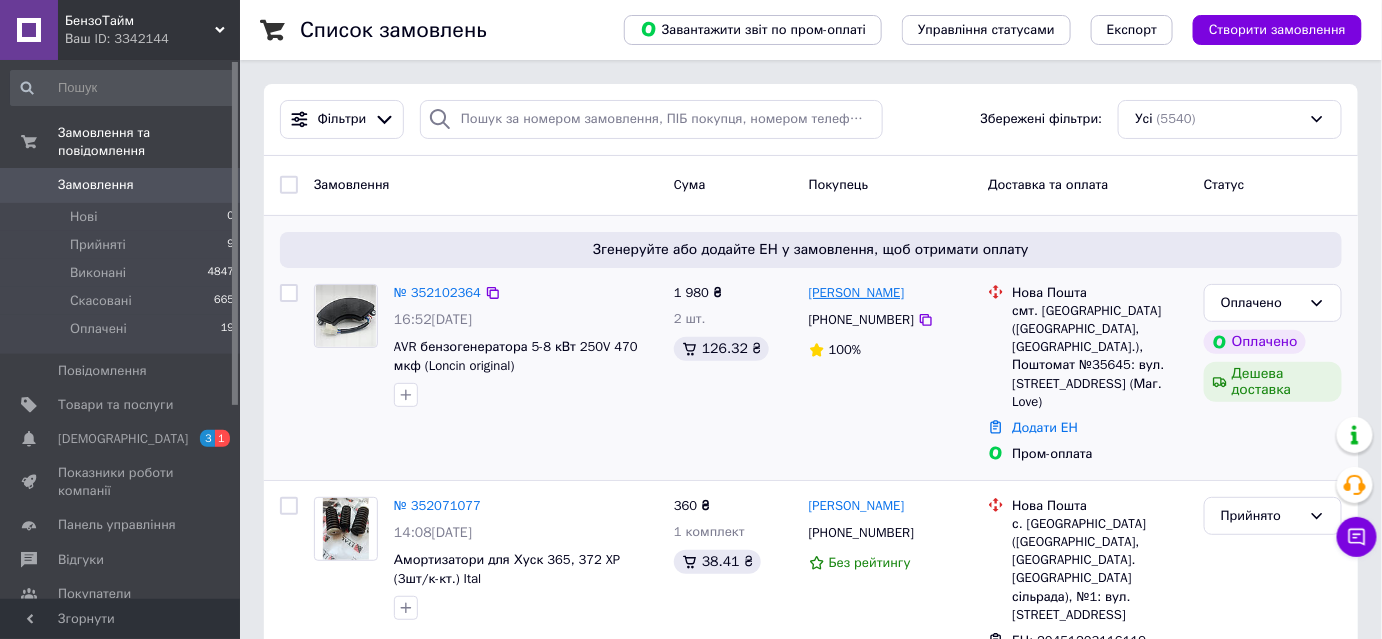 drag, startPoint x: 942, startPoint y: 299, endPoint x: 810, endPoint y: 292, distance: 132.18547 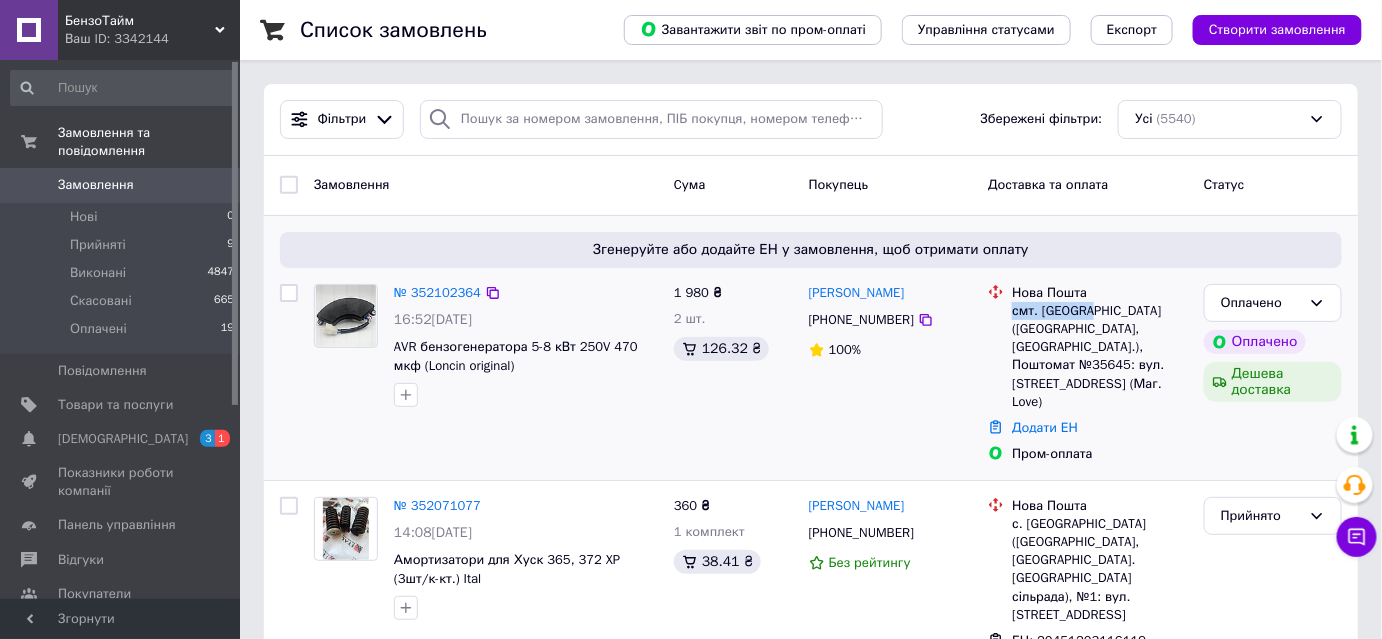 drag, startPoint x: 1013, startPoint y: 309, endPoint x: 1088, endPoint y: 318, distance: 75.53807 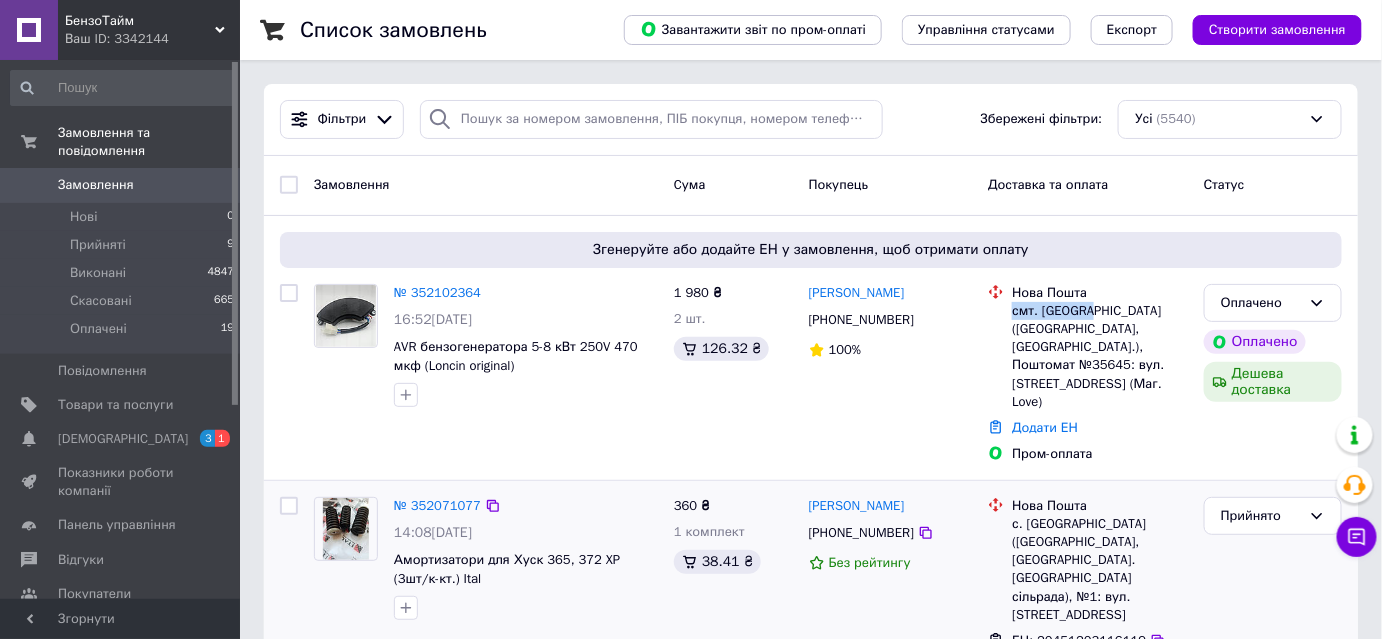 copy on "смт. Пісочин" 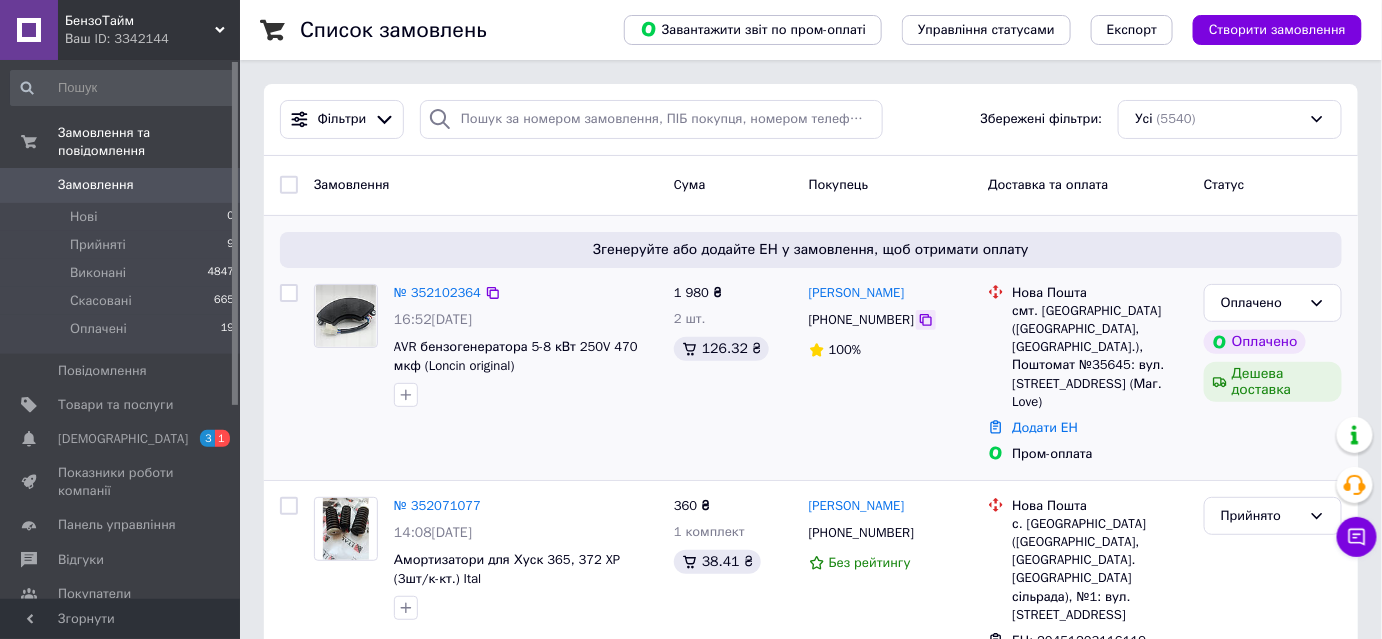 click 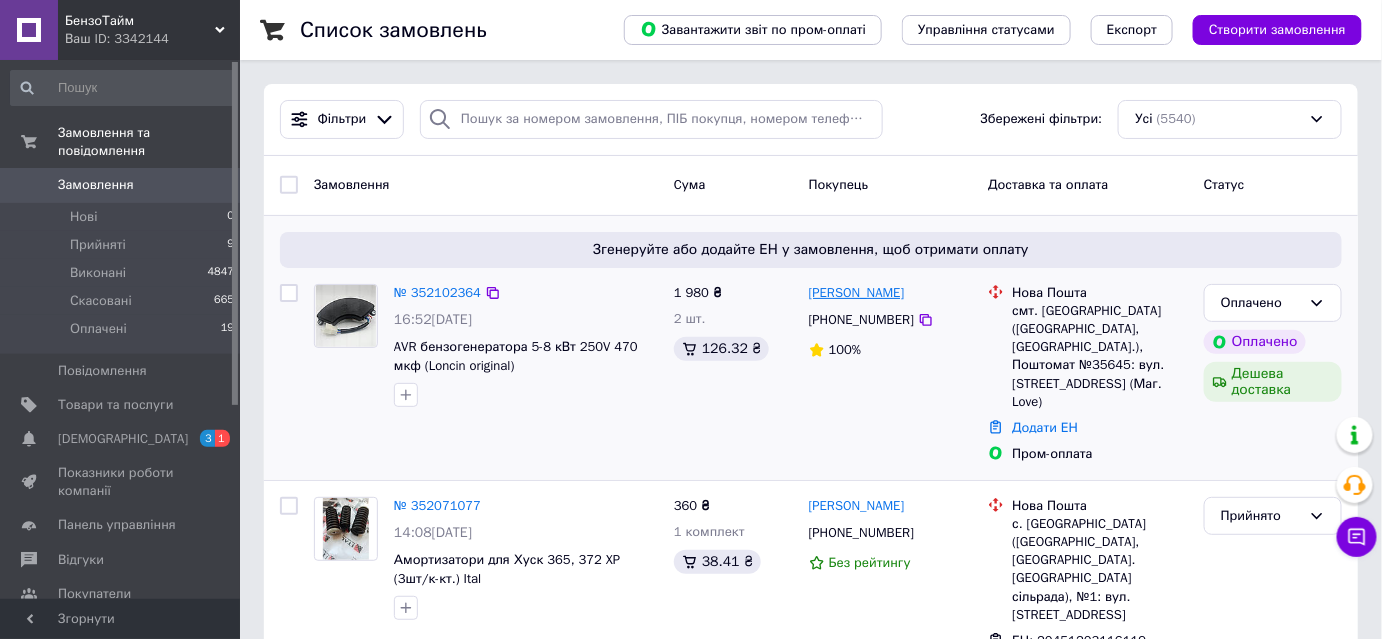 copy on "Манвел Мартиросян" 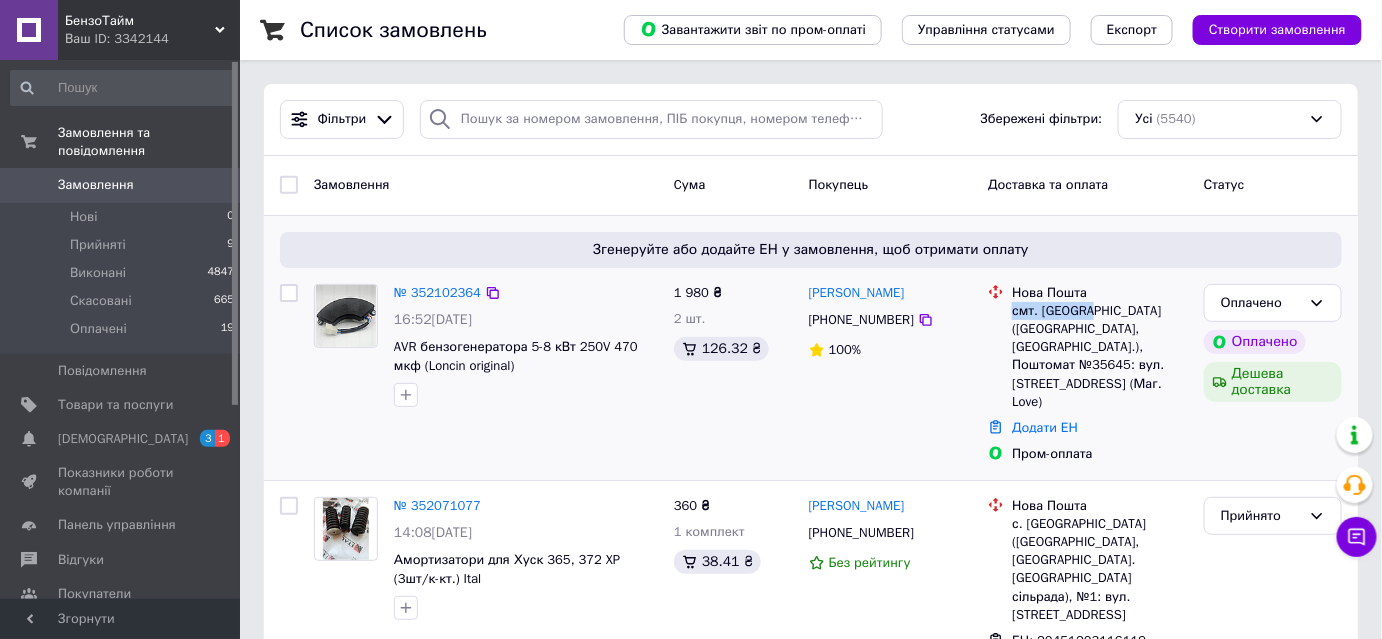 copy on "смт. Пісочин" 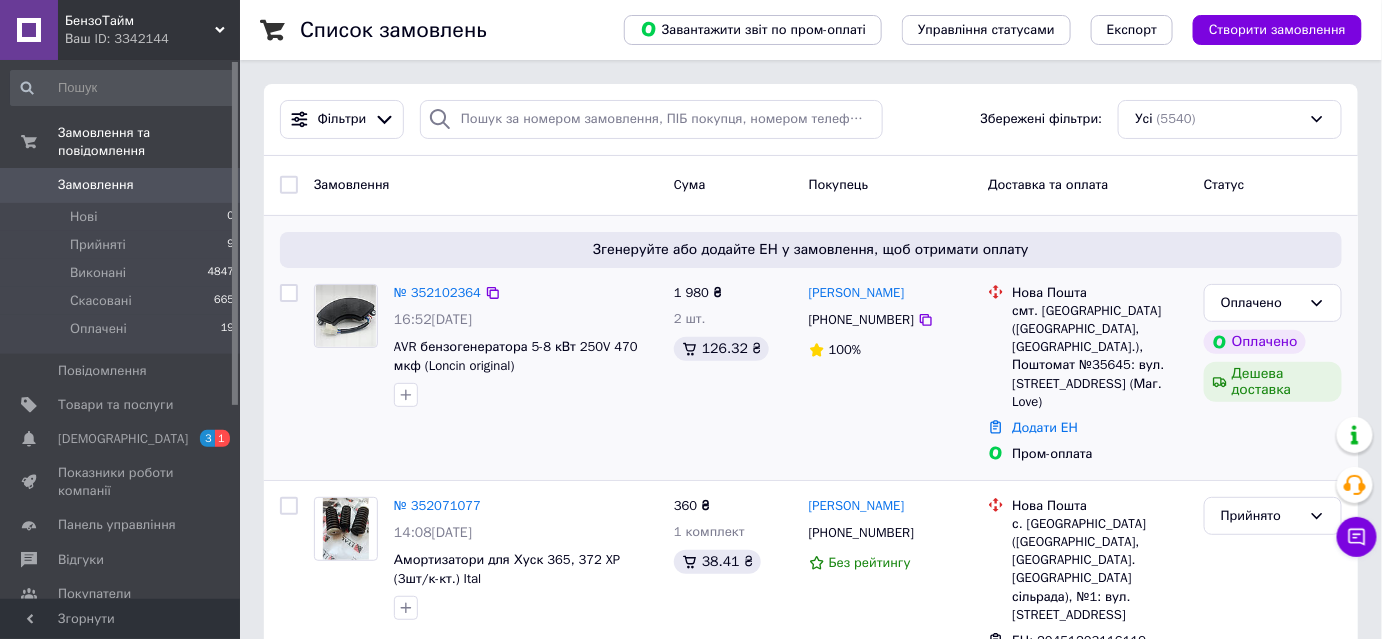 click on "Додати ЕН" at bounding box center [1100, 428] 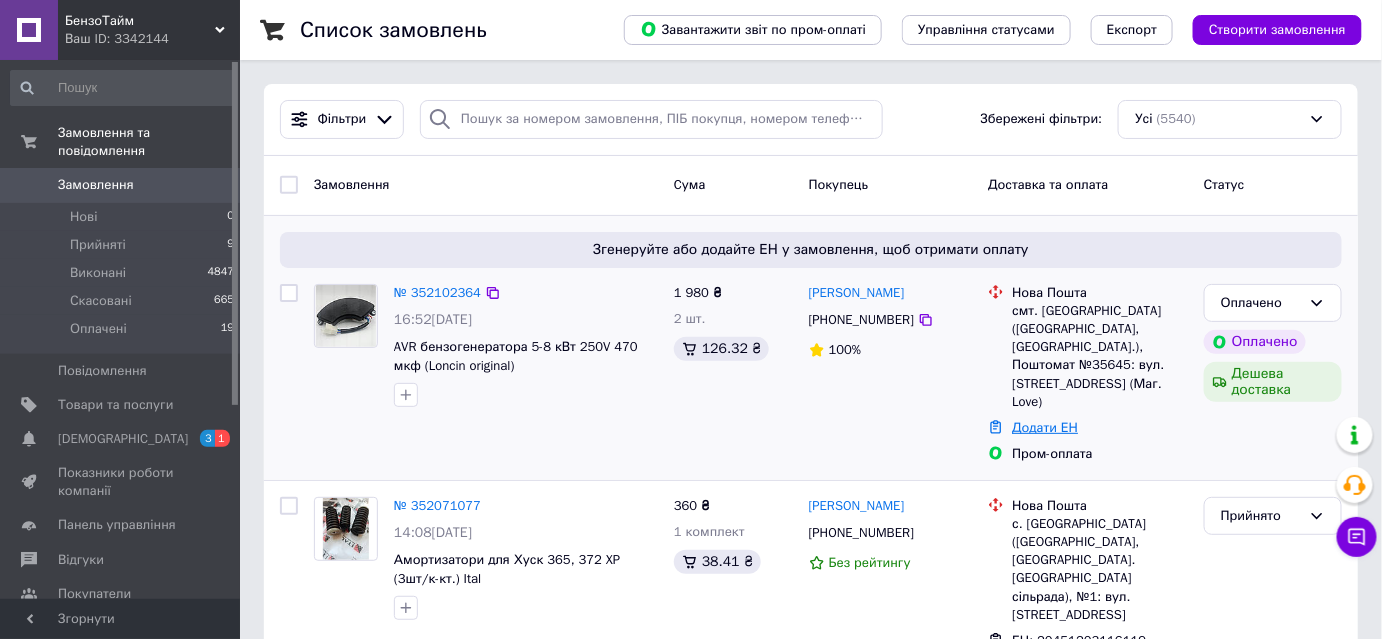 click on "Додати ЕН" at bounding box center [1045, 427] 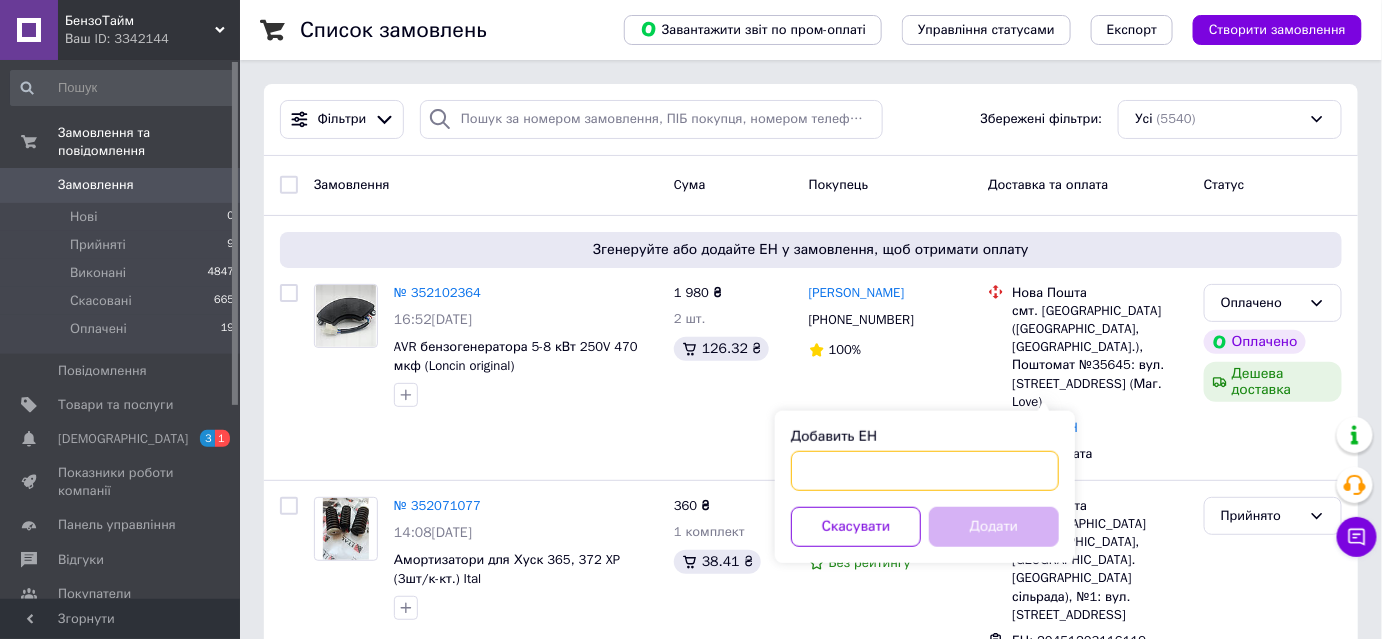 drag, startPoint x: 911, startPoint y: 473, endPoint x: 948, endPoint y: 506, distance: 49.57822 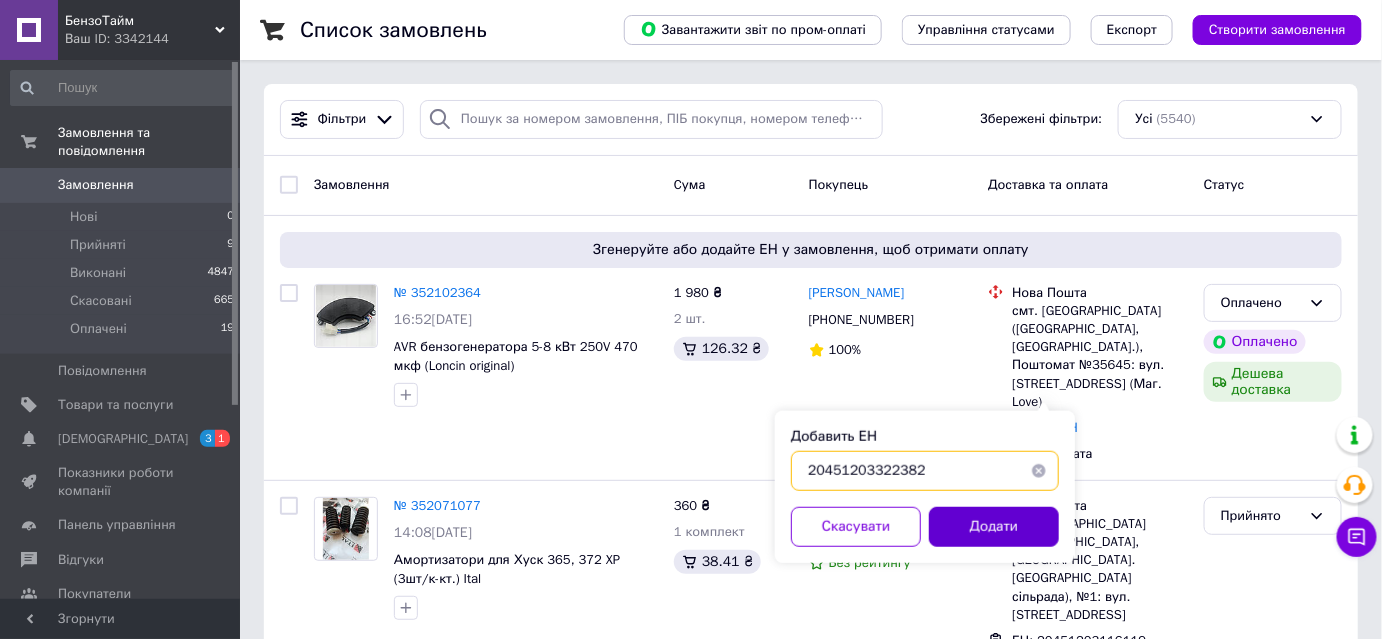 type on "20451203322382" 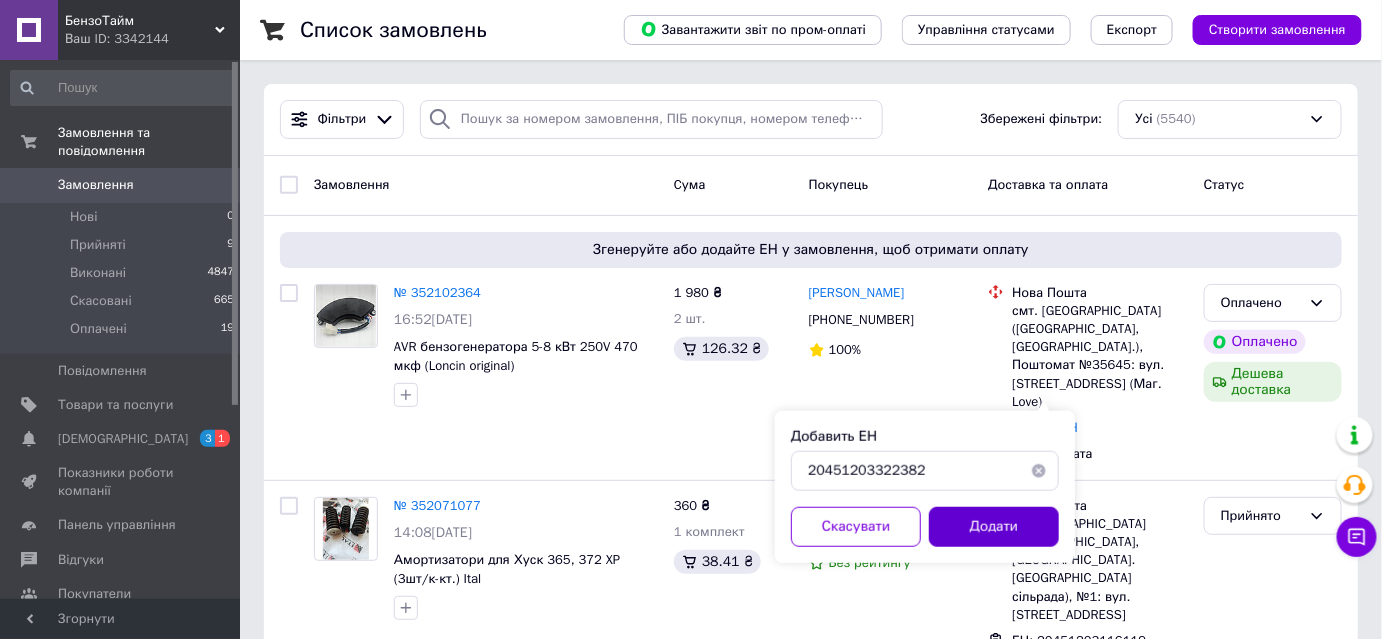 click on "Додати" at bounding box center [994, 527] 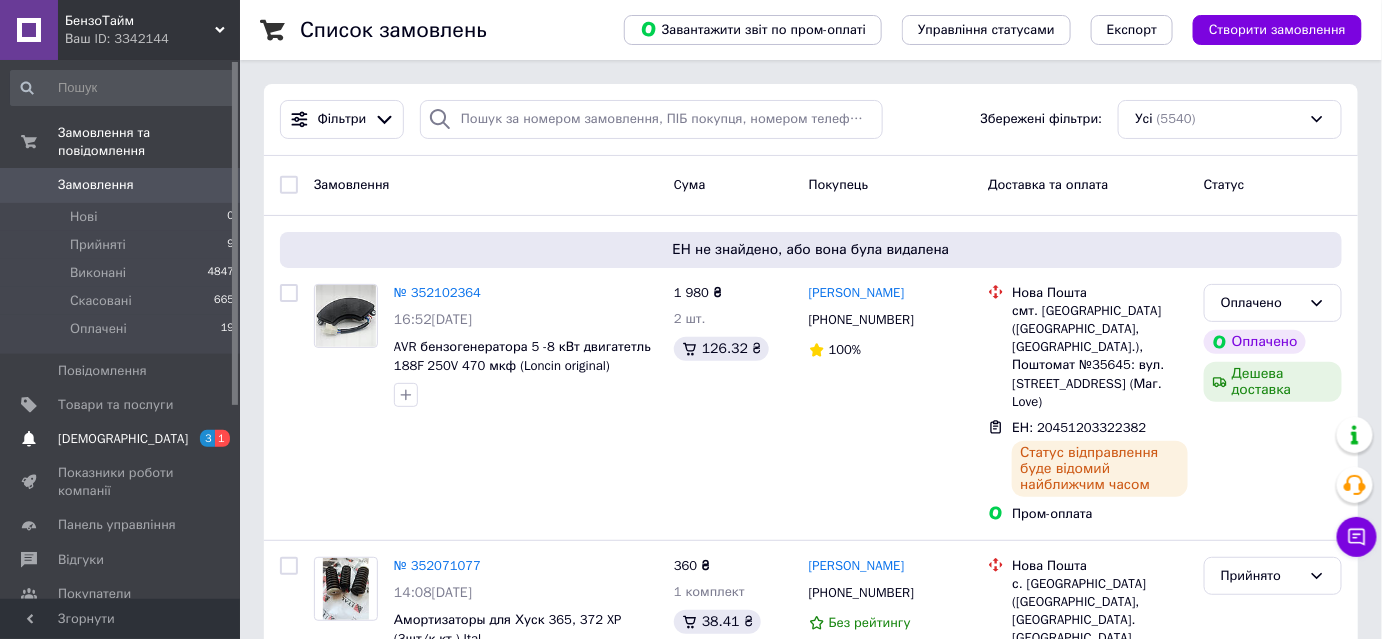 click on "[DEMOGRAPHIC_DATA]" at bounding box center [123, 439] 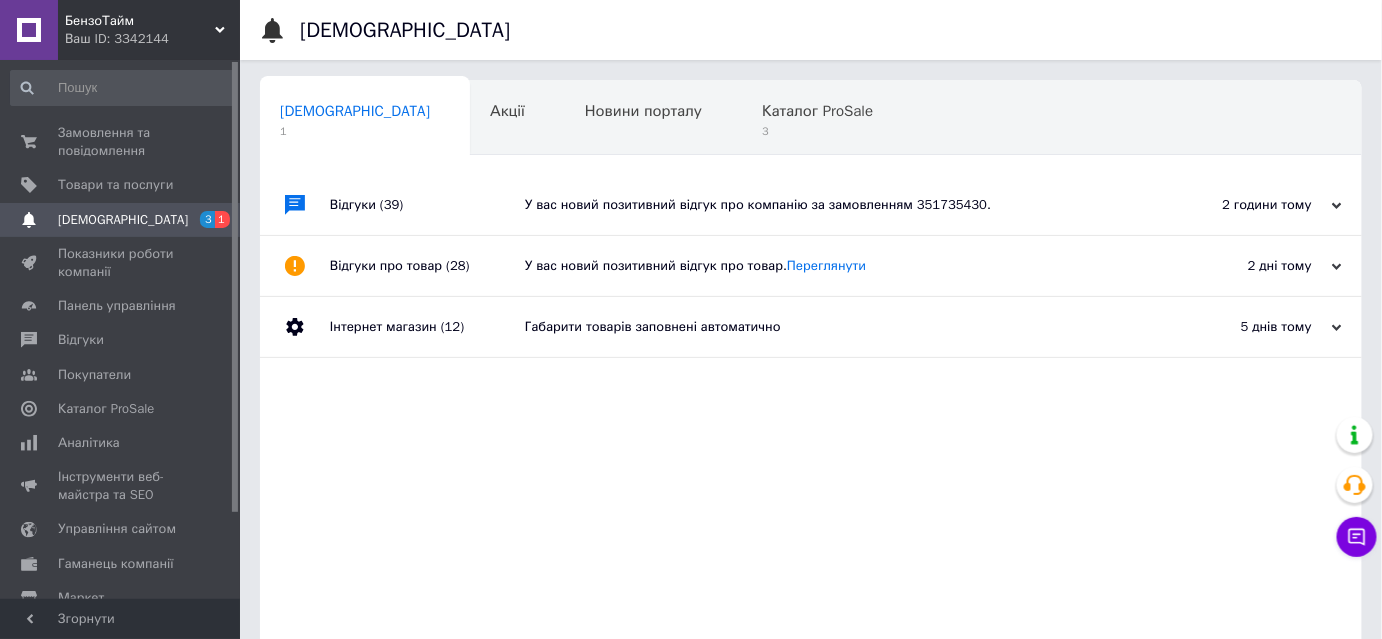 click on "У вас новий позитивний відгук про компанію за замовленням 351735430." at bounding box center [833, 205] 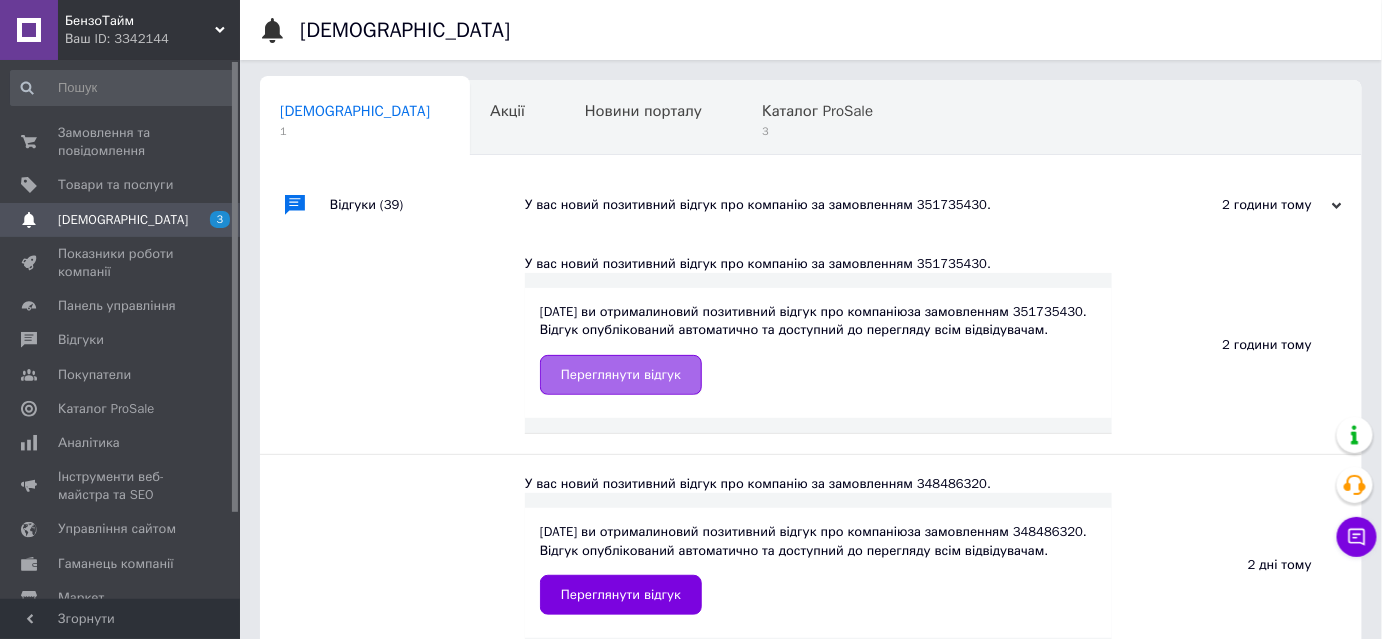 click on "Переглянути відгук" at bounding box center [621, 375] 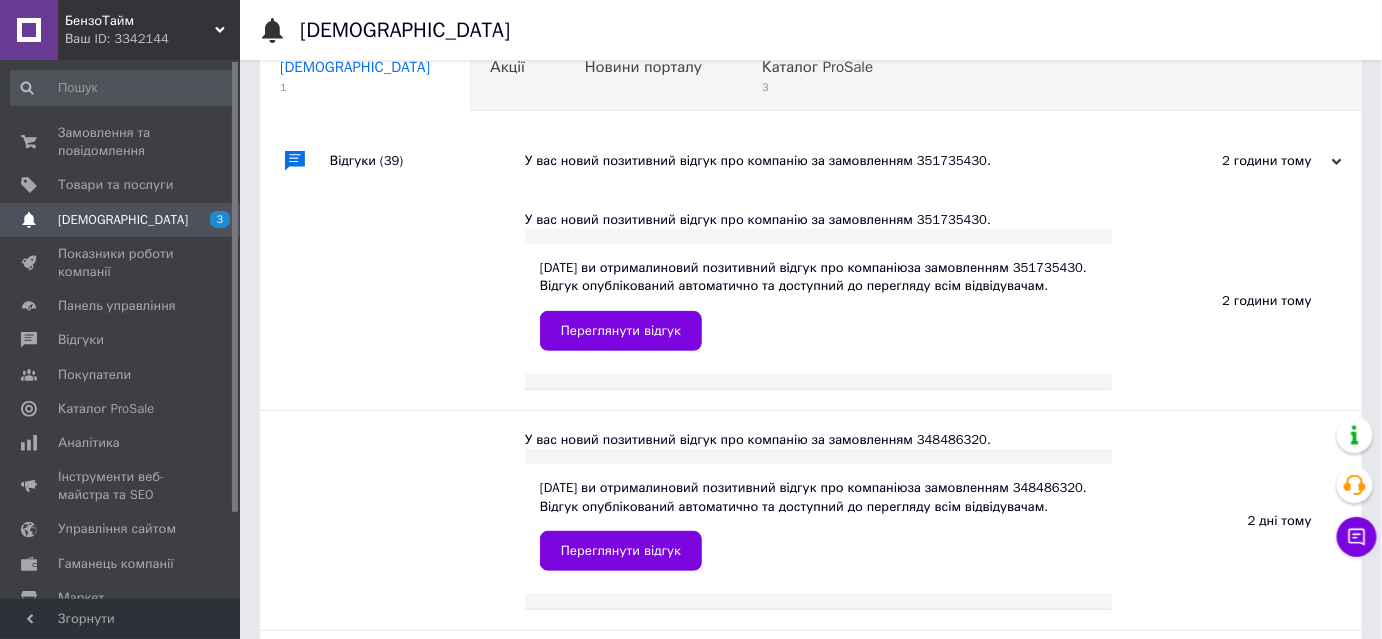 scroll, scrollTop: 0, scrollLeft: 0, axis: both 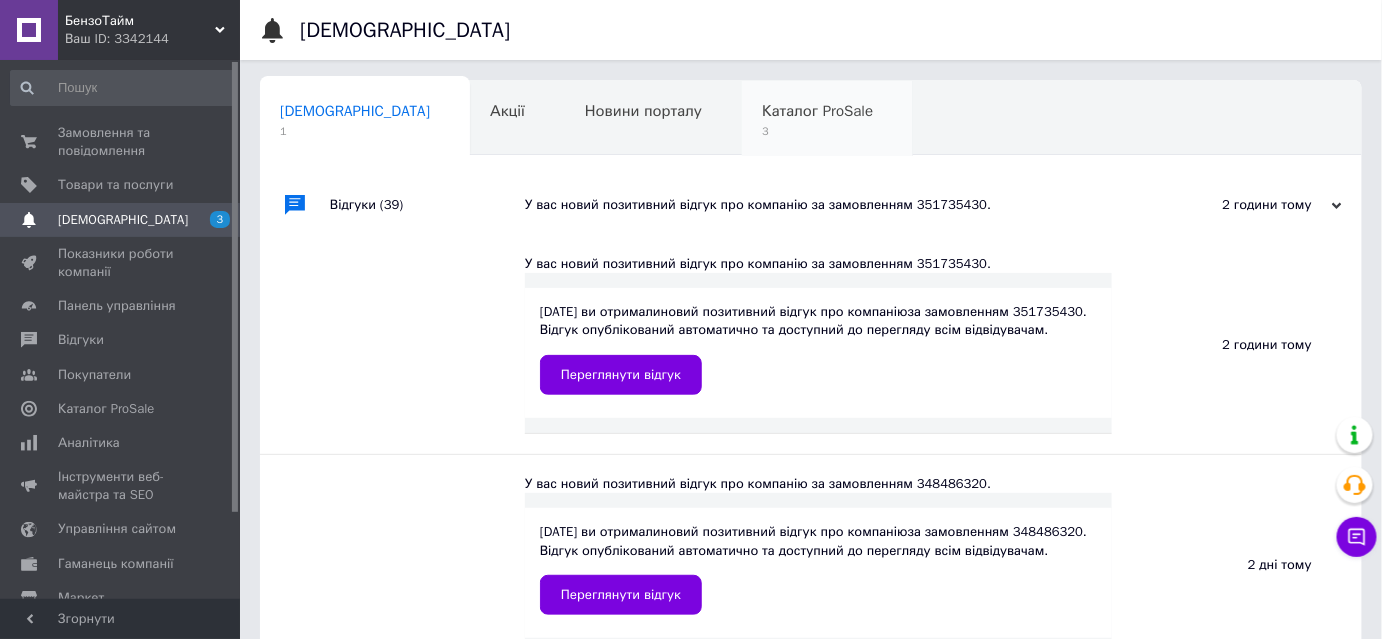 click on "Каталог ProSale 3" at bounding box center (827, 119) 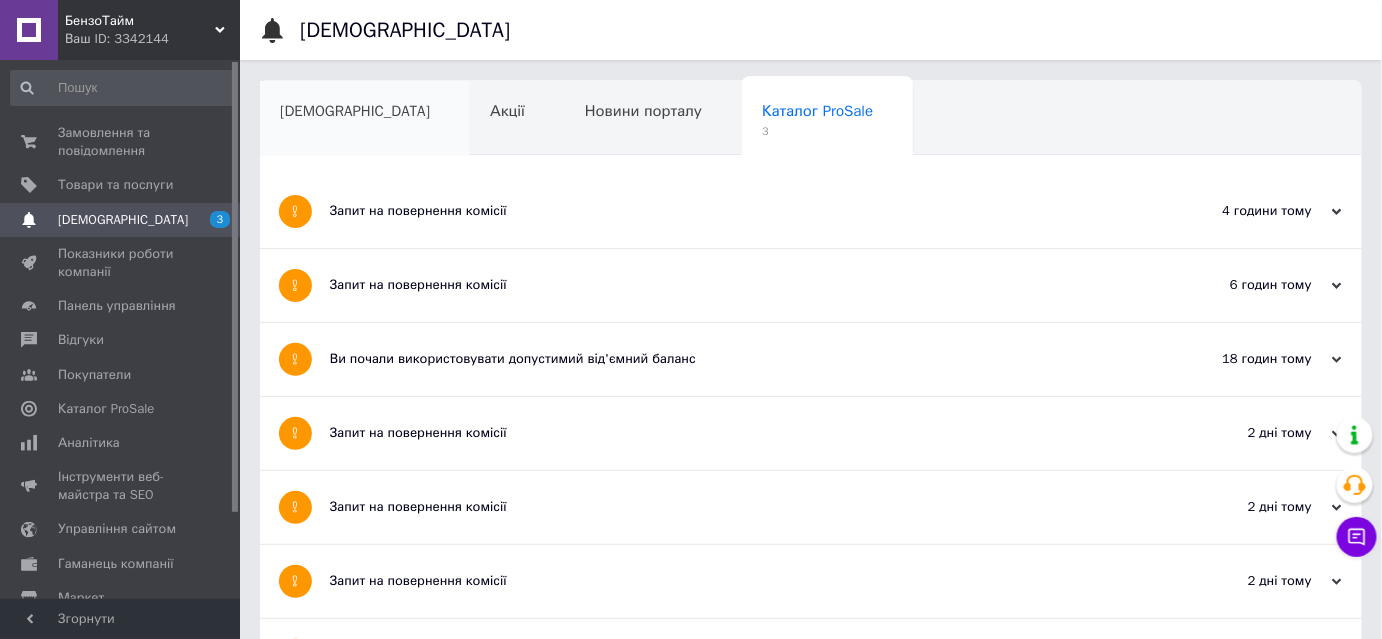 click on "[DEMOGRAPHIC_DATA]" at bounding box center (355, 111) 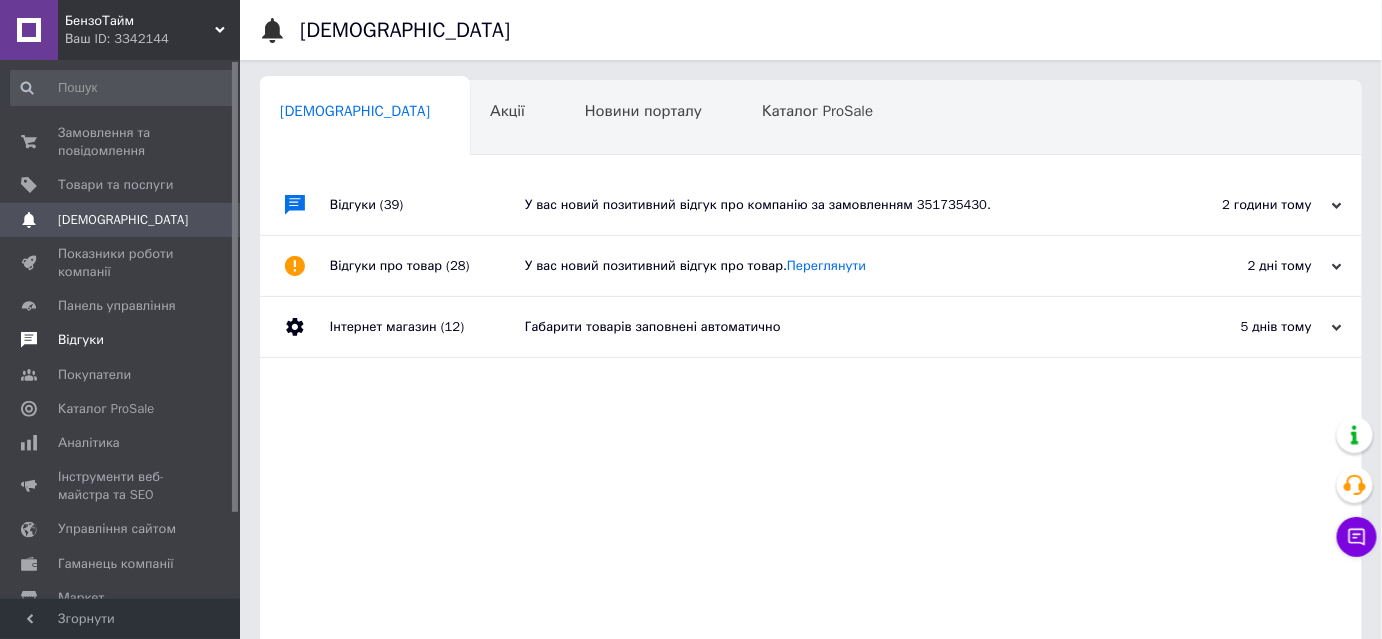 click on "Відгуки" at bounding box center [81, 340] 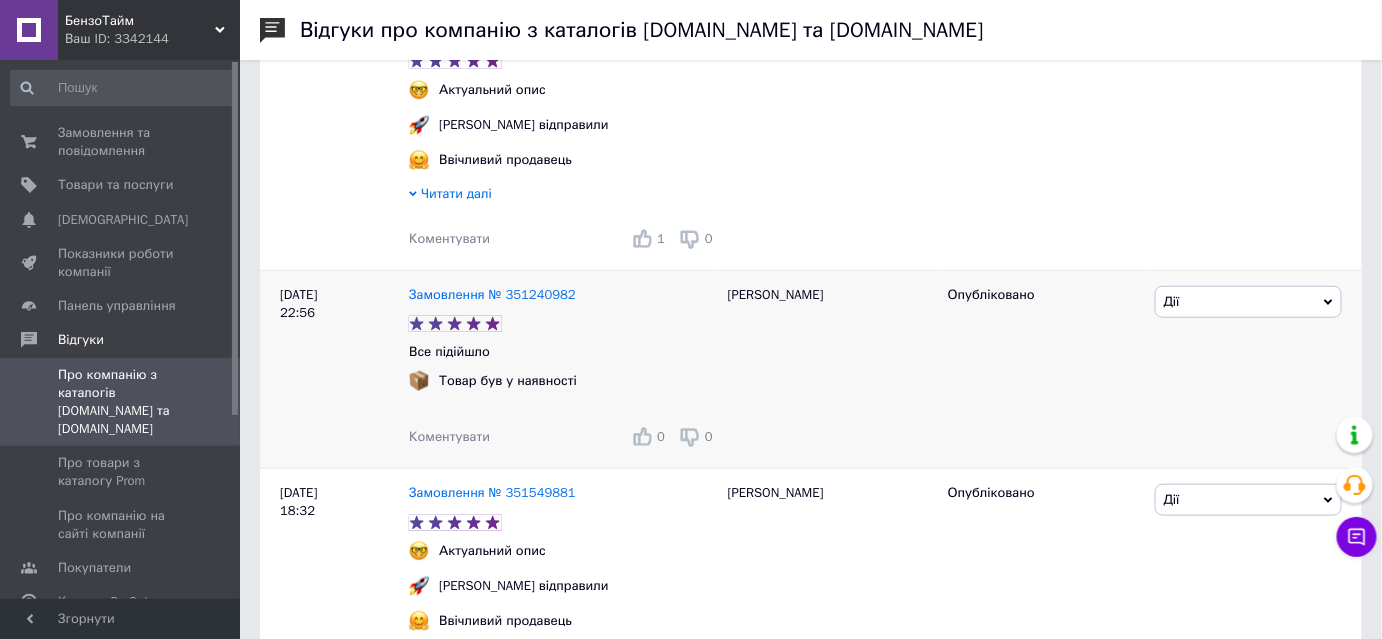 scroll, scrollTop: 545, scrollLeft: 0, axis: vertical 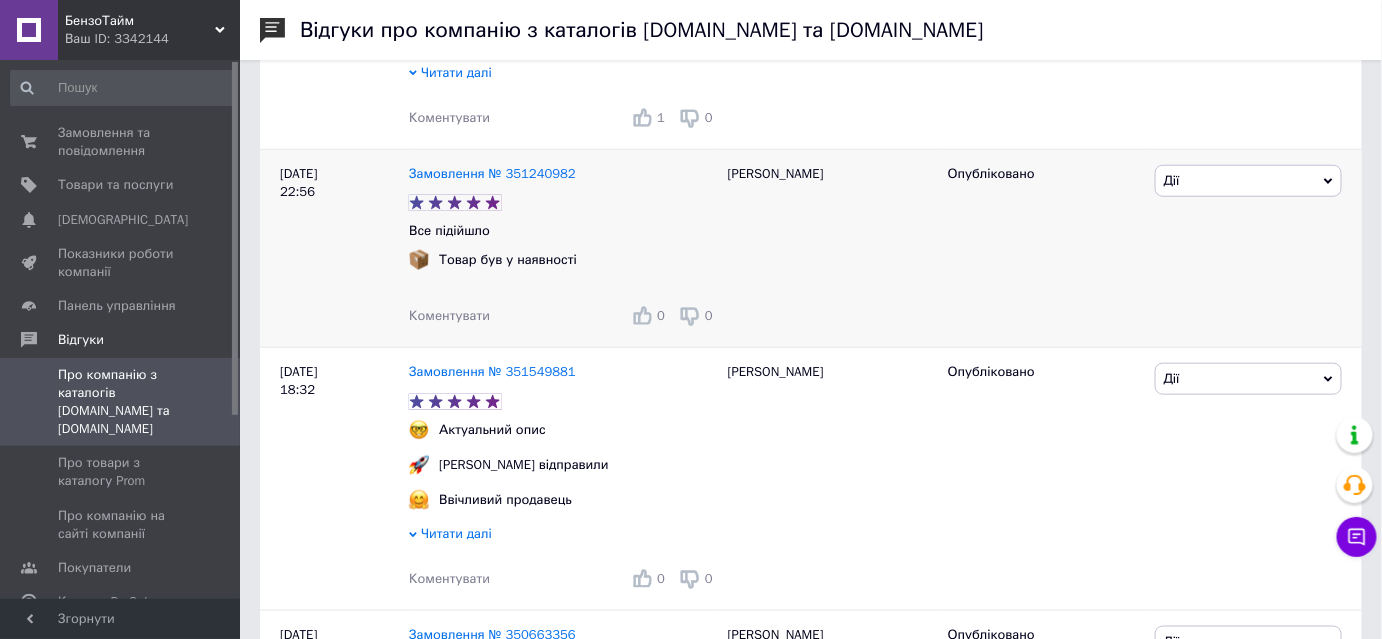 click on "Дії" at bounding box center [1248, 181] 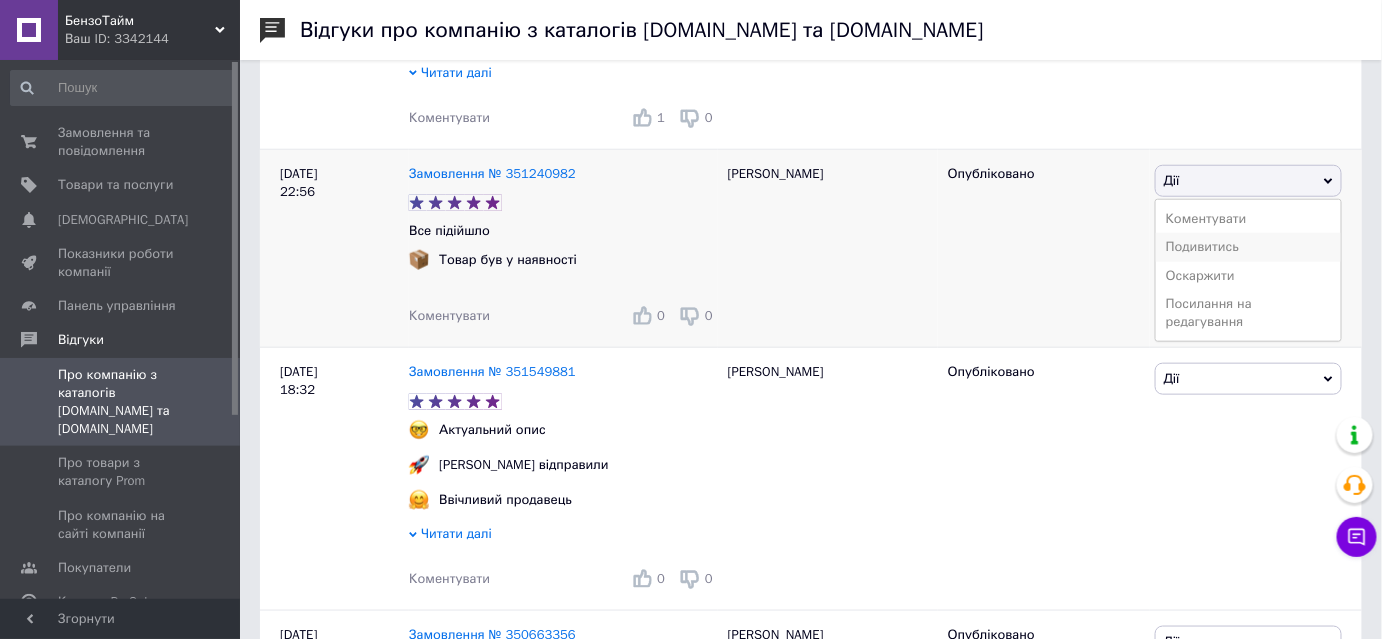 click on "Подивитись" at bounding box center (1248, 247) 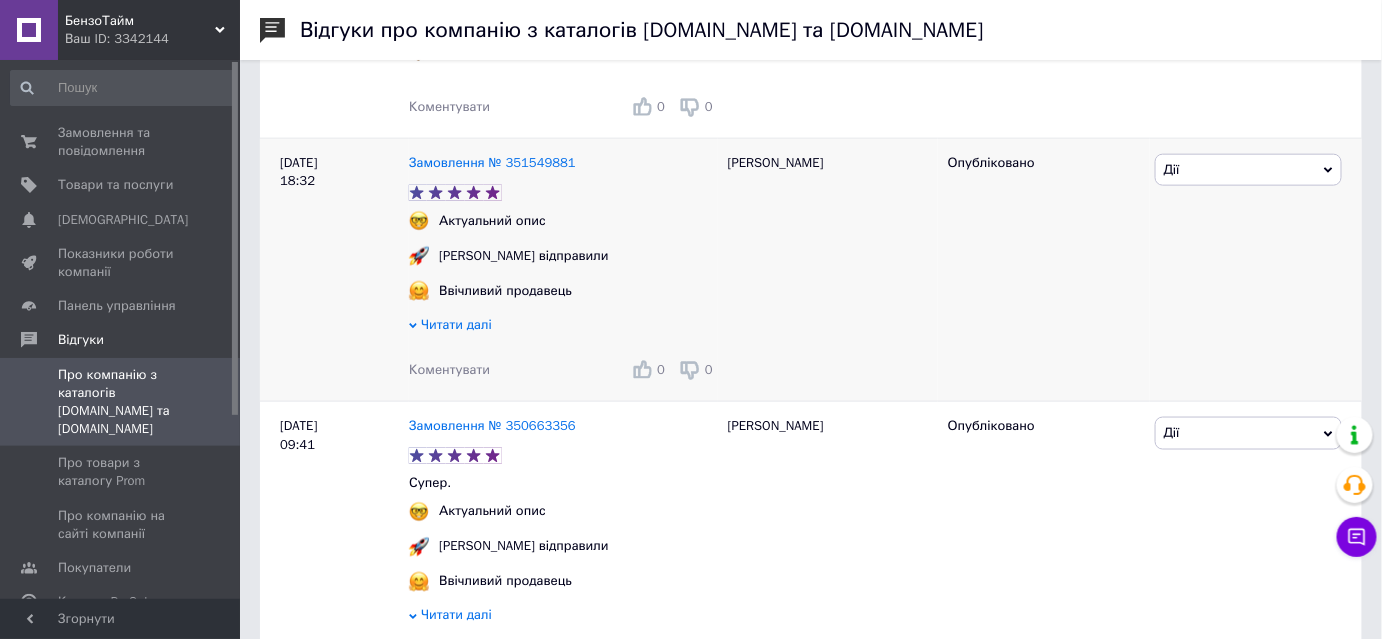 scroll, scrollTop: 545, scrollLeft: 0, axis: vertical 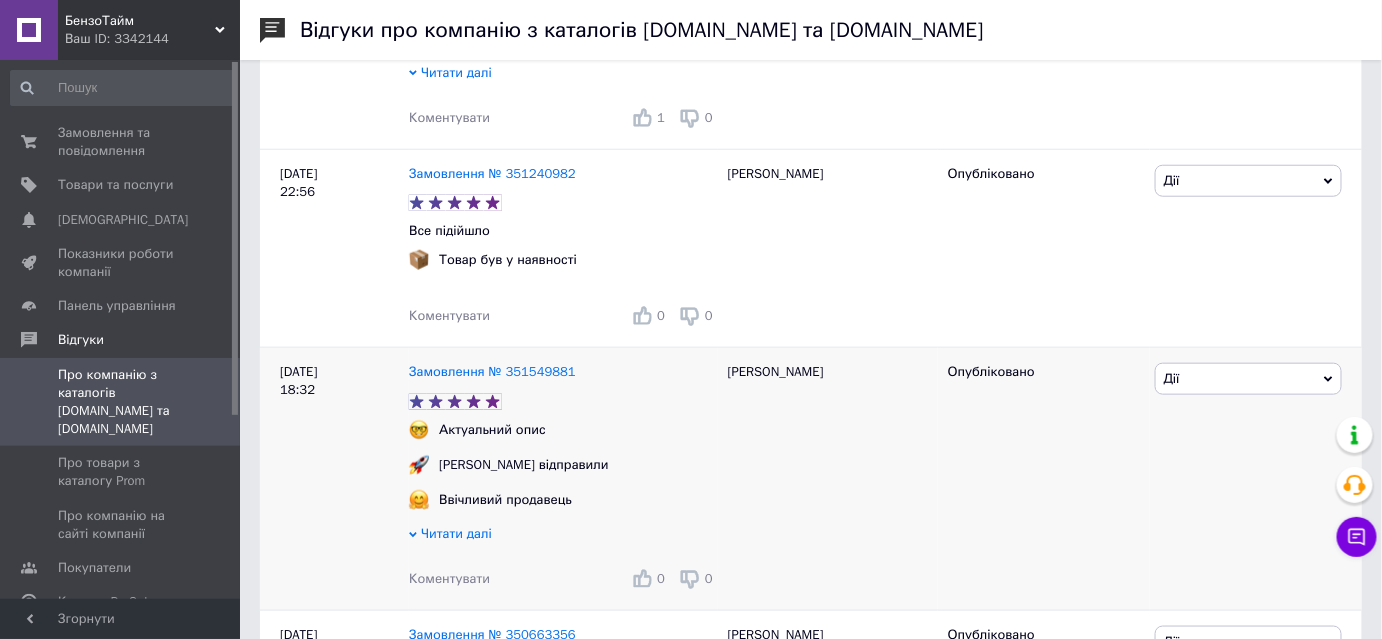 click on "Дії" at bounding box center (1248, 379) 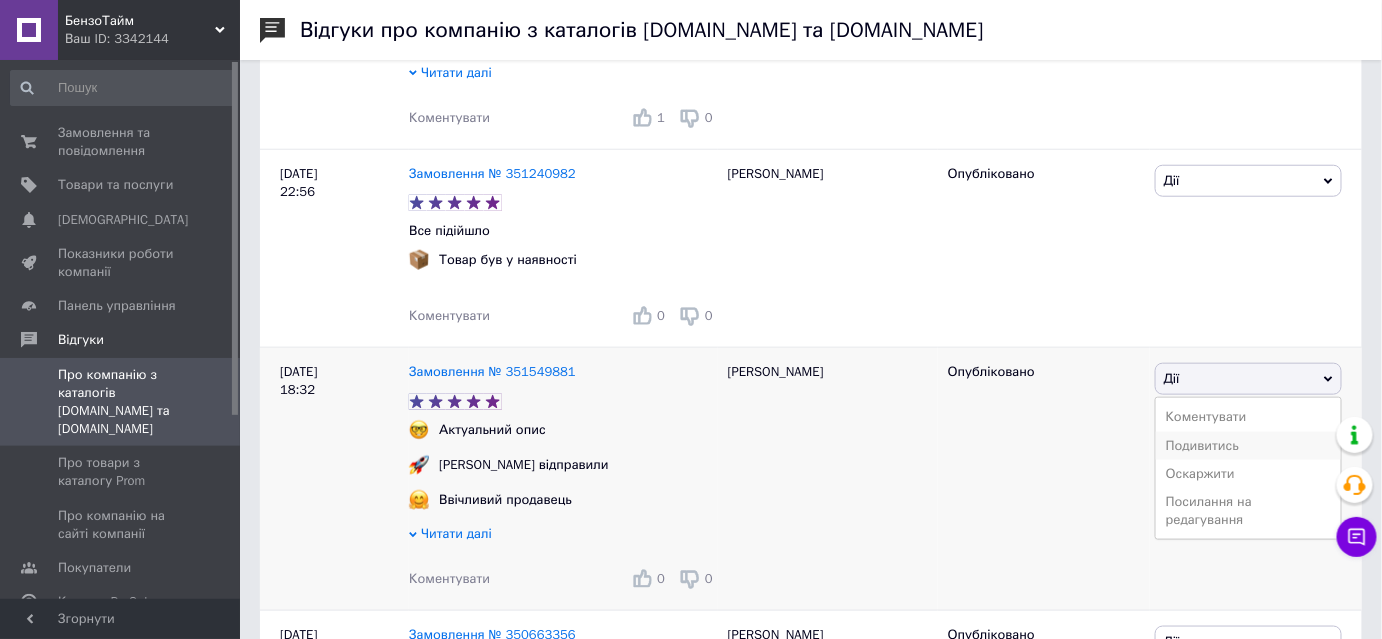 click on "Подивитись" at bounding box center [1248, 446] 